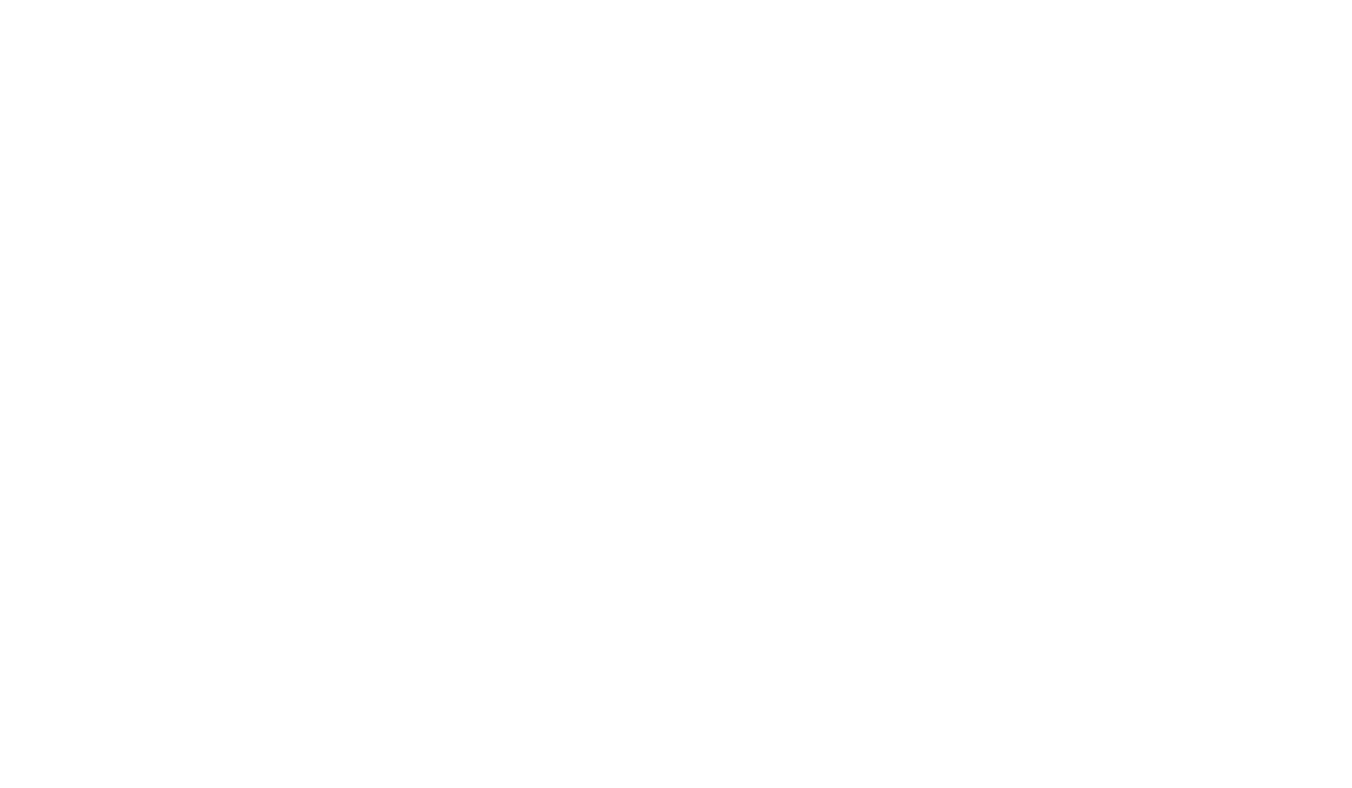 scroll, scrollTop: 0, scrollLeft: 0, axis: both 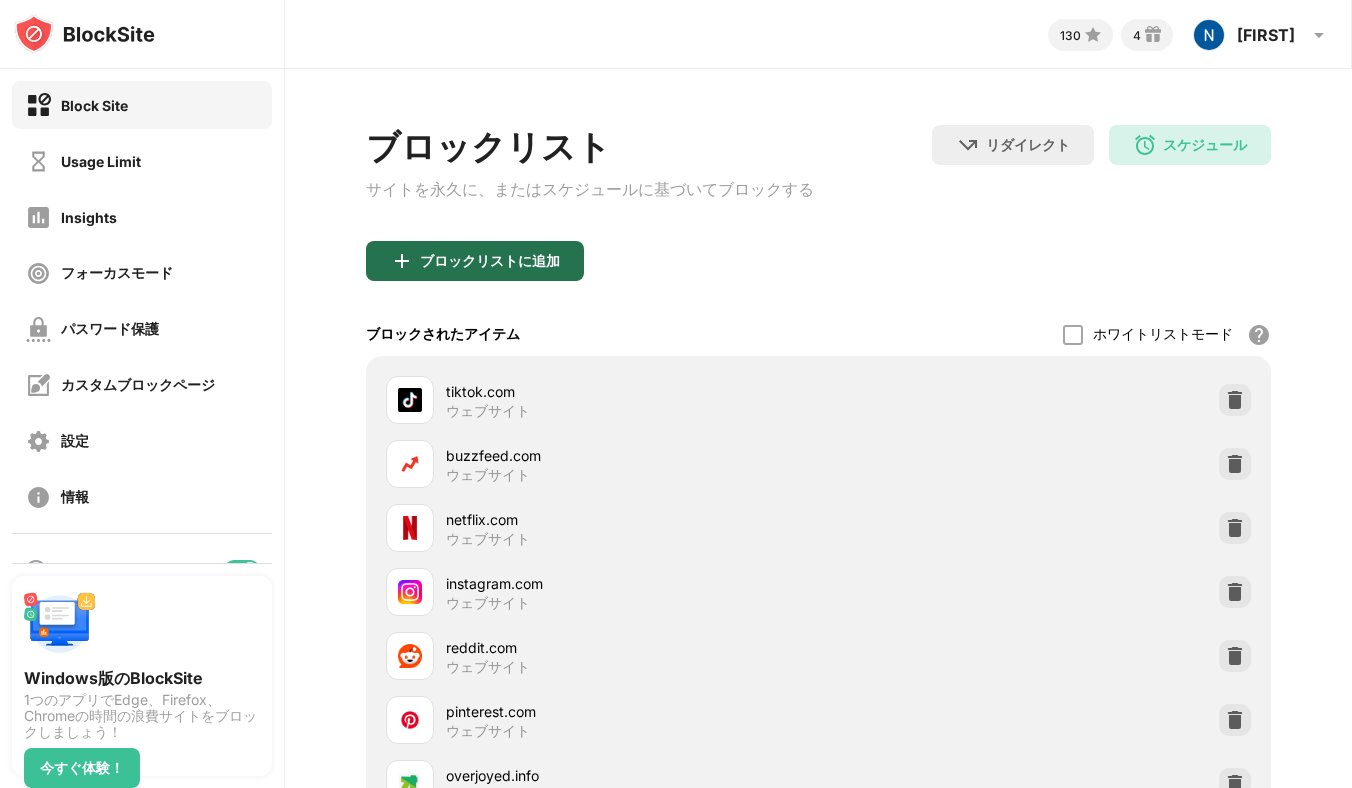 click on "ブロックリストに追加" at bounding box center [475, 261] 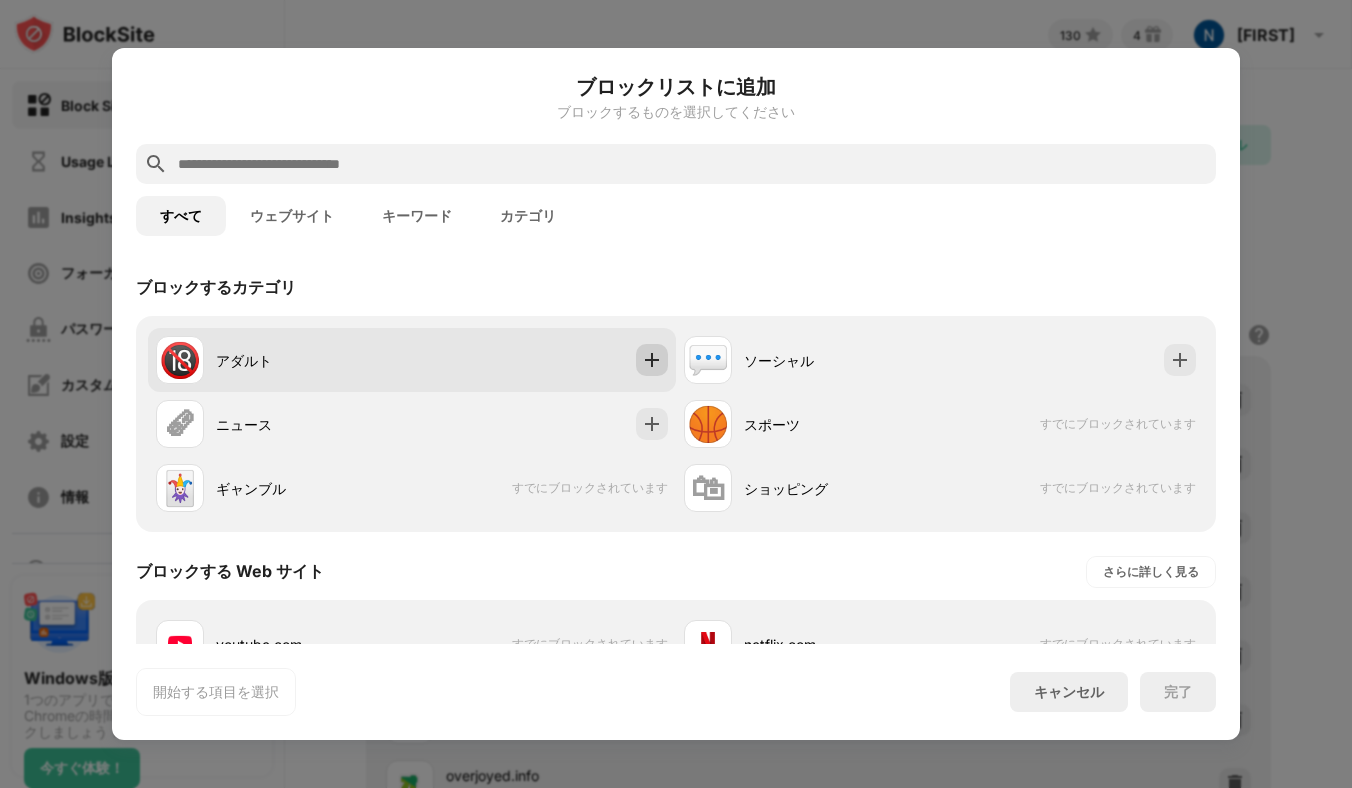 click at bounding box center (652, 360) 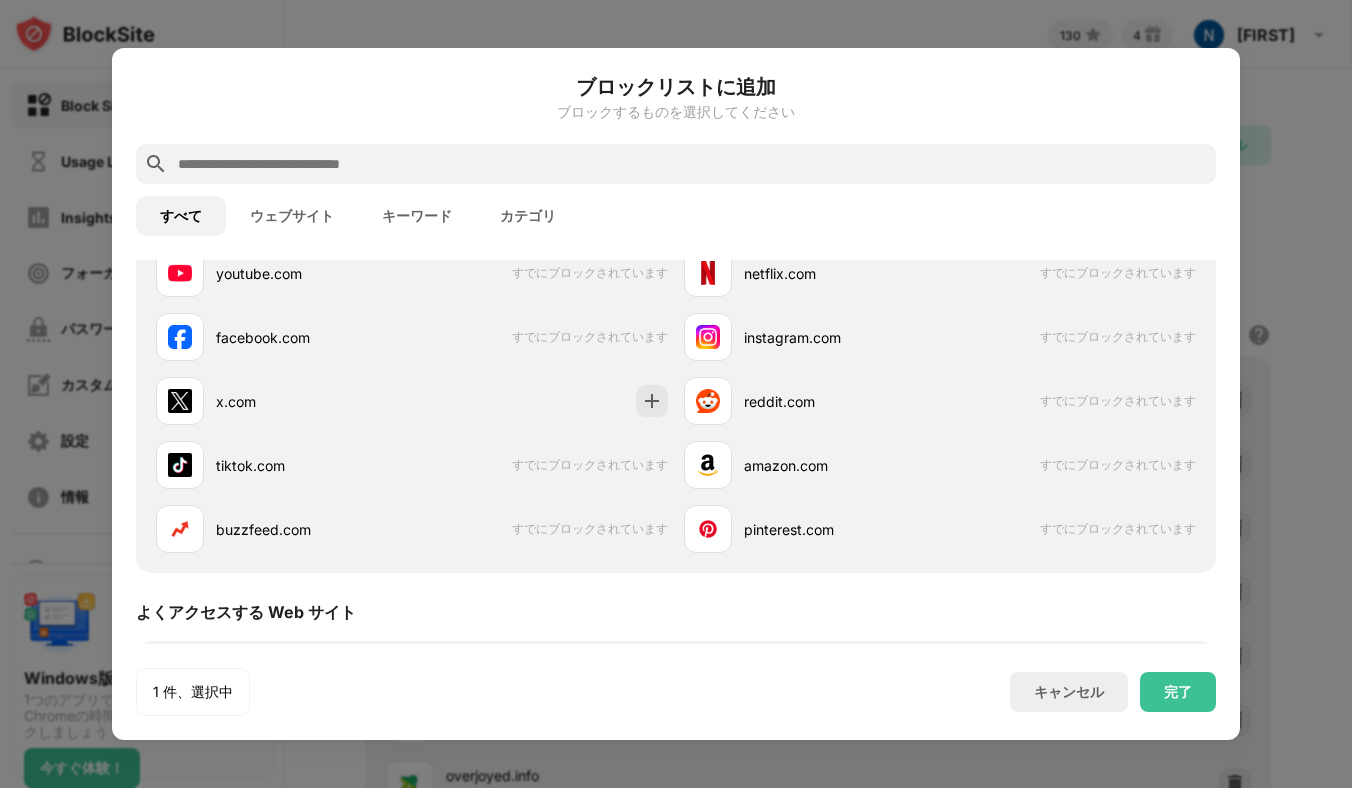 scroll, scrollTop: 310, scrollLeft: 0, axis: vertical 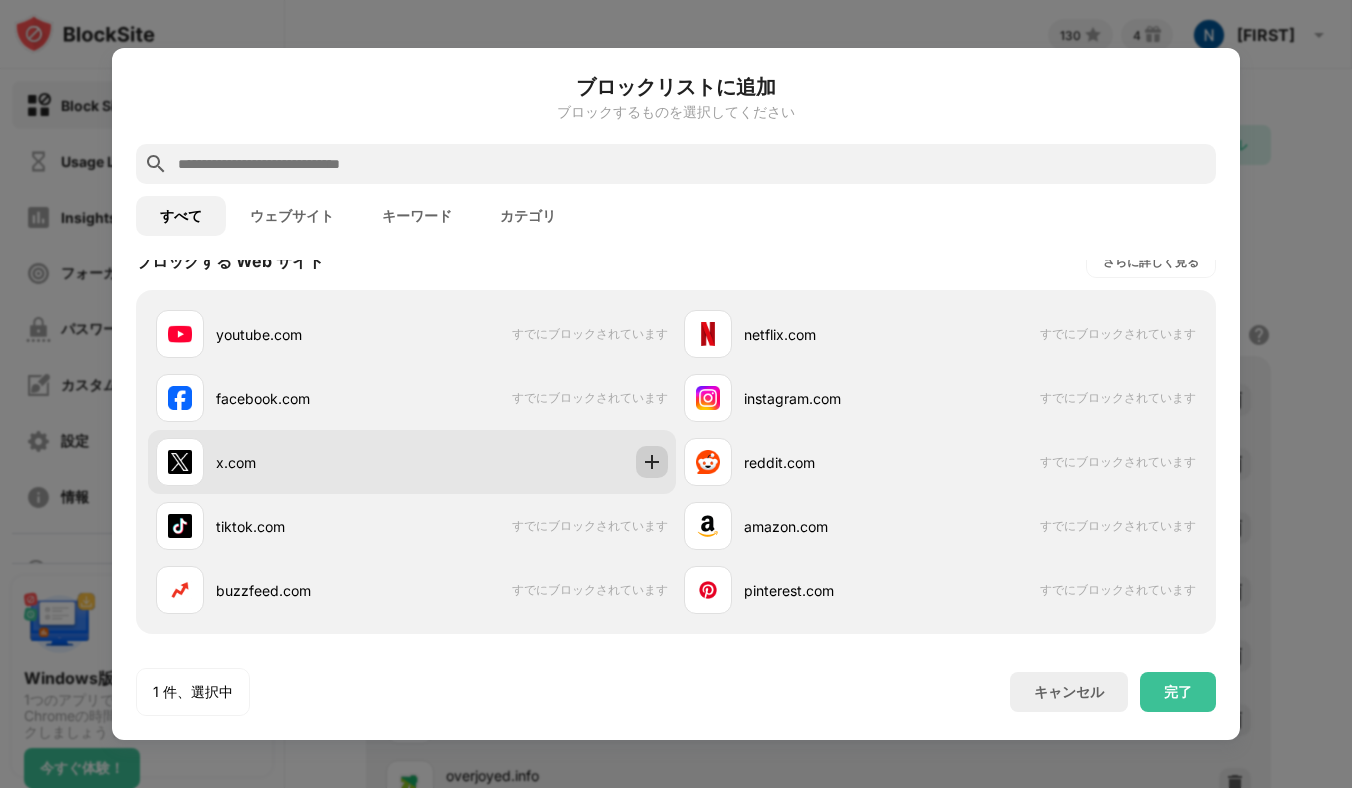 click at bounding box center (652, 462) 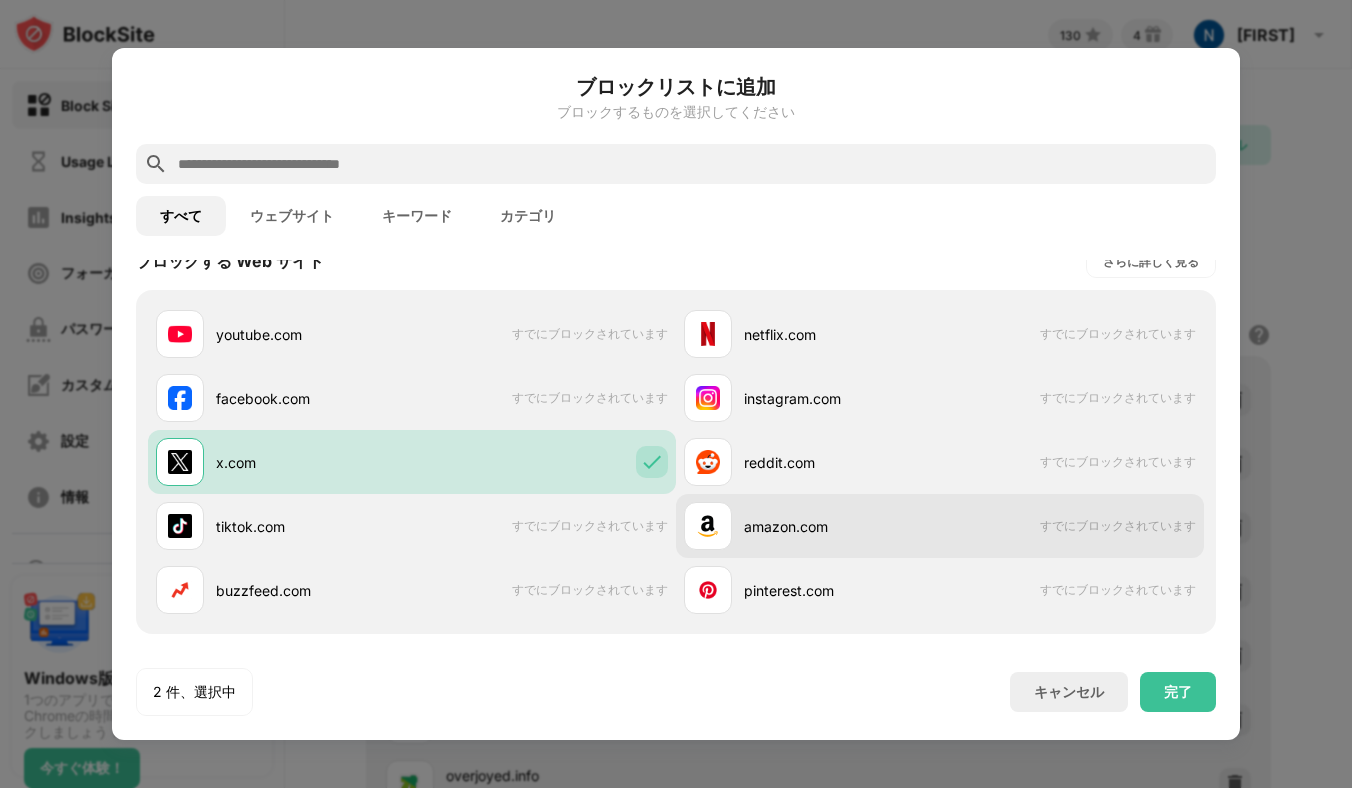 scroll, scrollTop: 0, scrollLeft: 0, axis: both 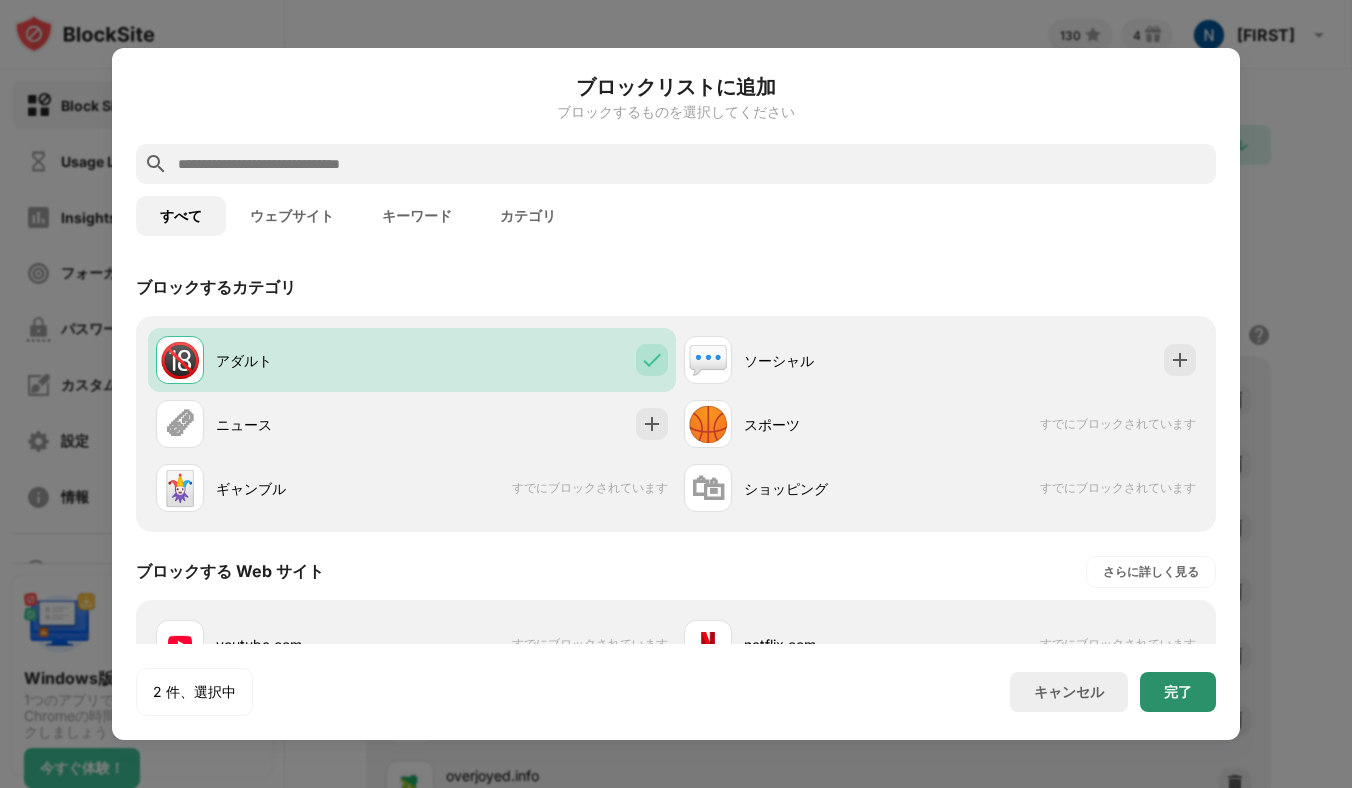 click on "完了" at bounding box center [1178, 692] 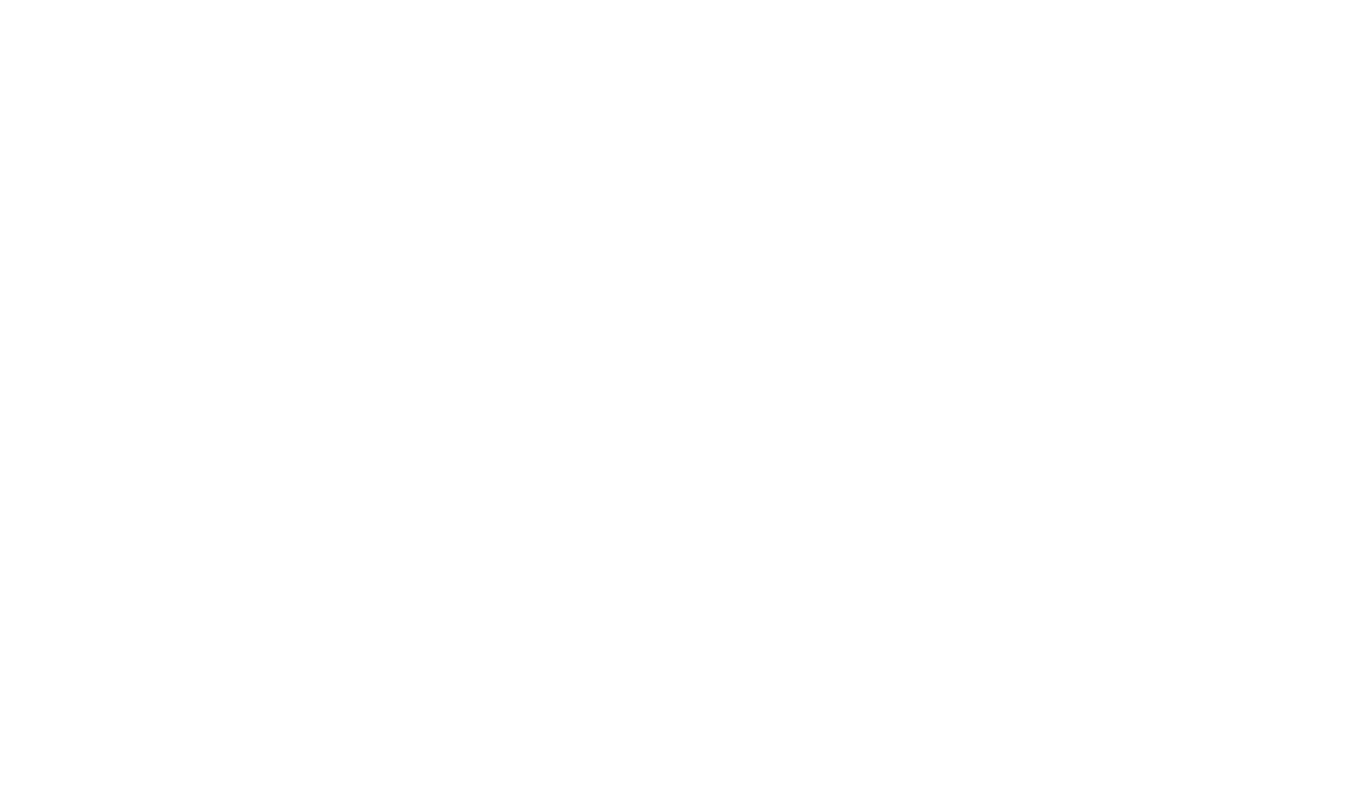 scroll, scrollTop: 0, scrollLeft: 0, axis: both 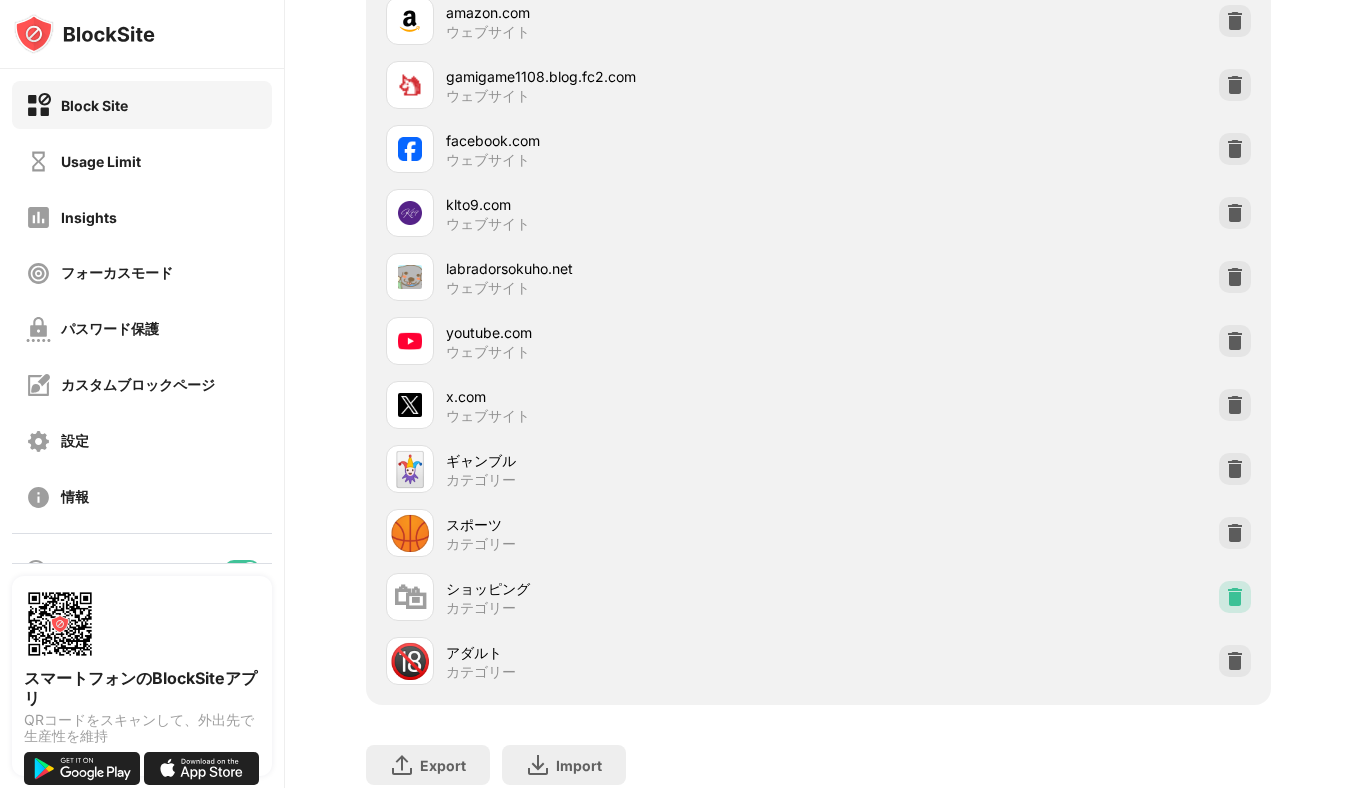 click at bounding box center (1235, 597) 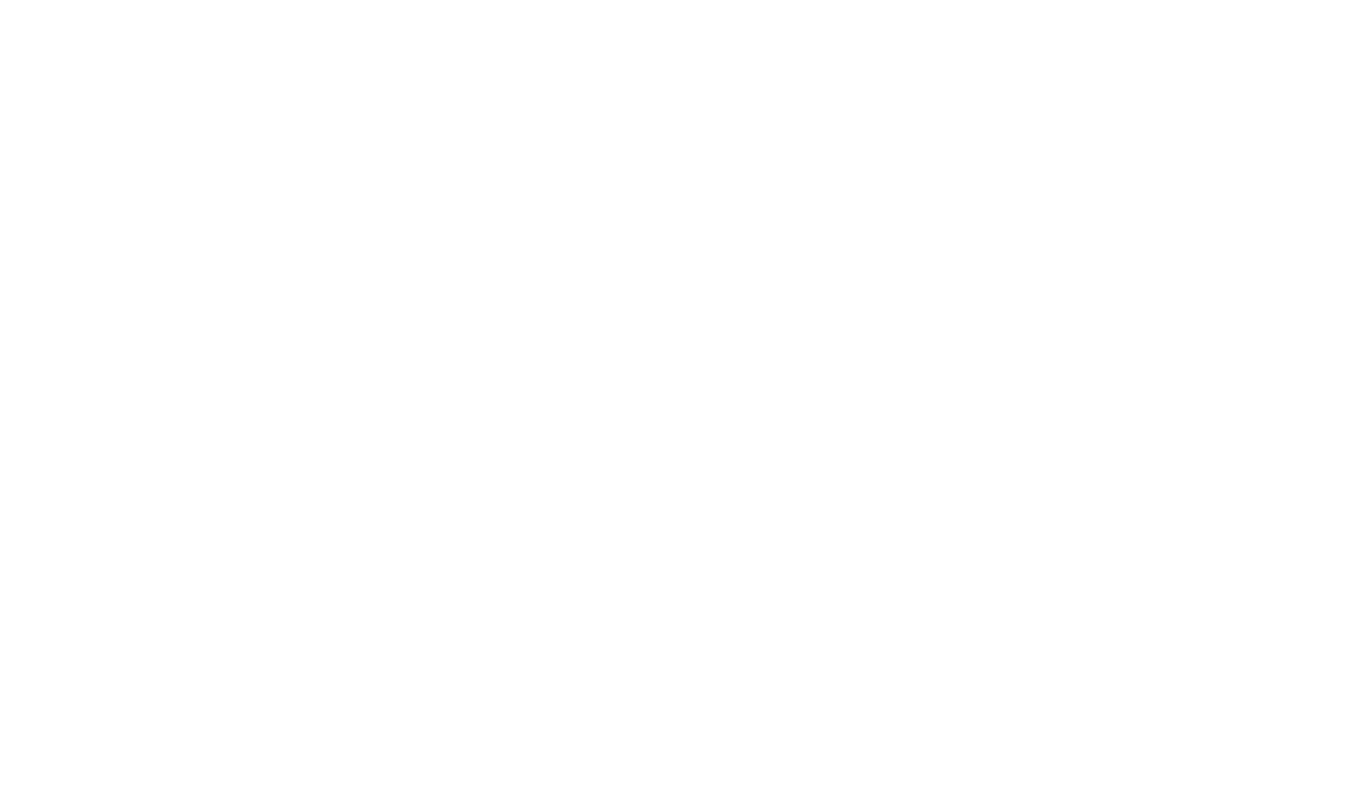 scroll, scrollTop: 0, scrollLeft: 0, axis: both 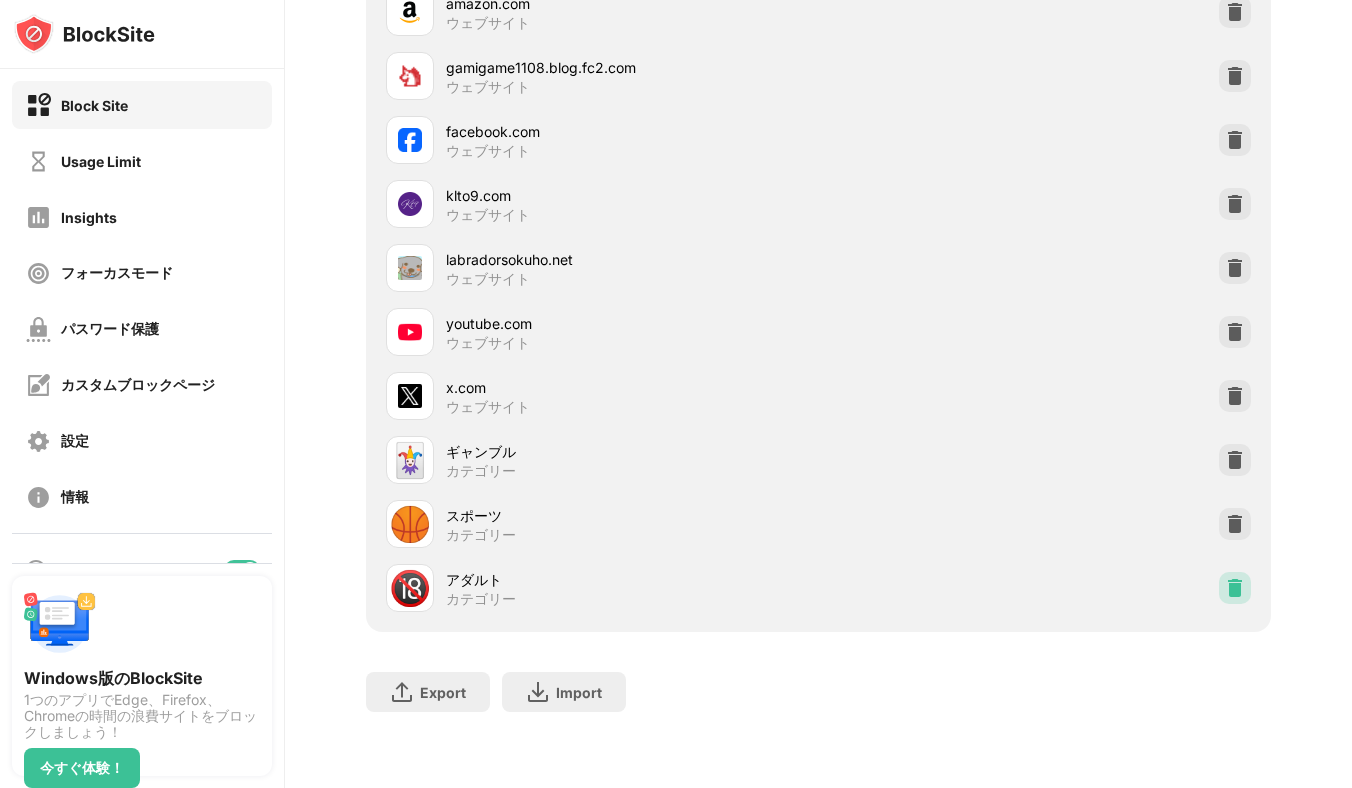 click at bounding box center (1235, 588) 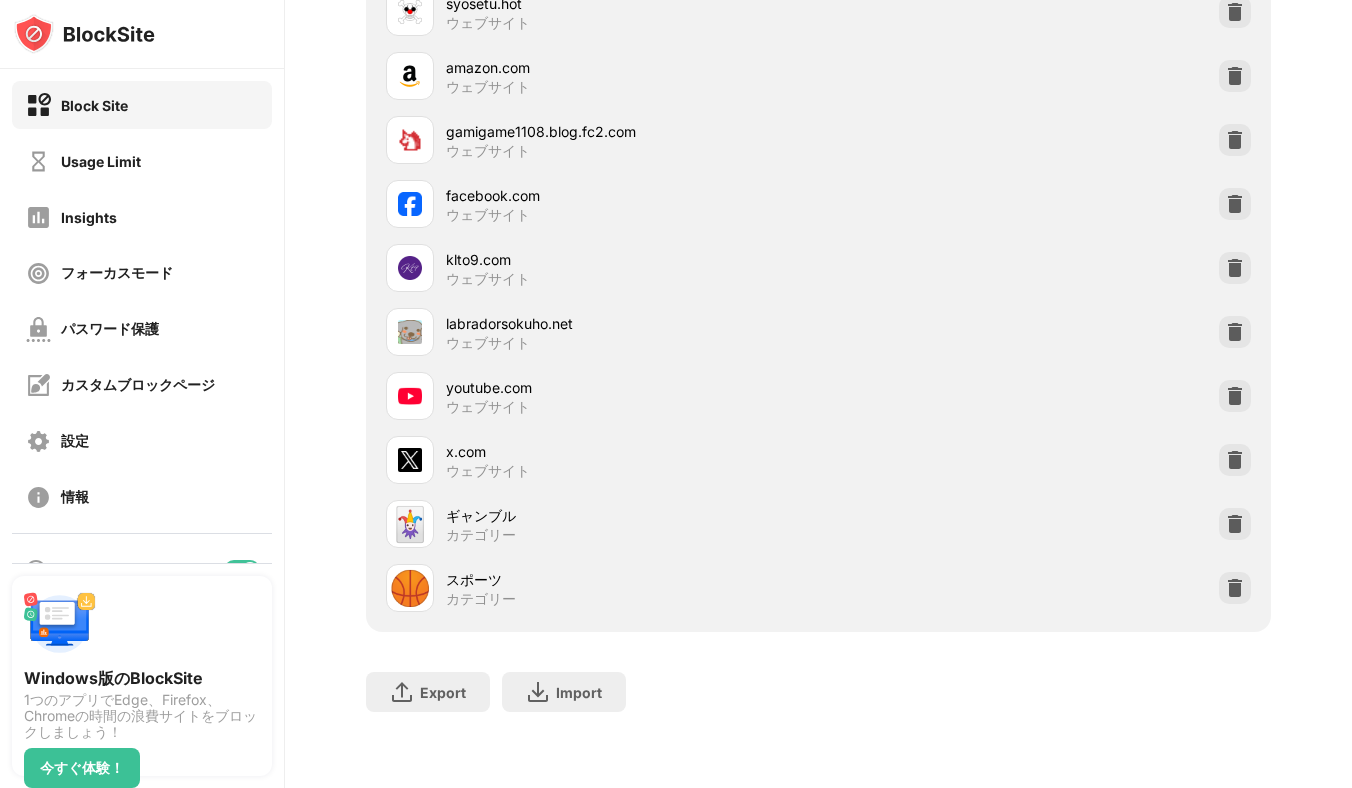click on "ブロックリスト サイトを永久に、またはスケジュールに基づいてブロックする リダイレクト クリックしてリダイレクトのウェブサイトを設定する スケジュール 05:30 to 13:00 毎日 ブロックリストに追加 ブロックされたアイテム ホワイトリストモード ホワイトリスト以外のすべての Web サイトをブロックします。ホワイトリスト モードは URL でのみ機能し、カテゴリやキーワードは含まれません。 tiktok.com ウェブサイト buzzfeed.com ウェブサイト netflix.com ウェブサイト instagram.com ウェブサイト reddit.com ウェブサイト pinterest.com ウェブサイト overjoyed.info ウェブサイト cebu-club-king.com ウェブサイト syosetu.hot ウェブサイト amazon.com ウェブサイト gamigame1108.blog.fc2.com ウェブサイト facebook.com ウェブサイト klto9.com ウェブサイト labradorsokuho.net ウェブサイト youtube.com x.com 🃏" at bounding box center [818, -22] 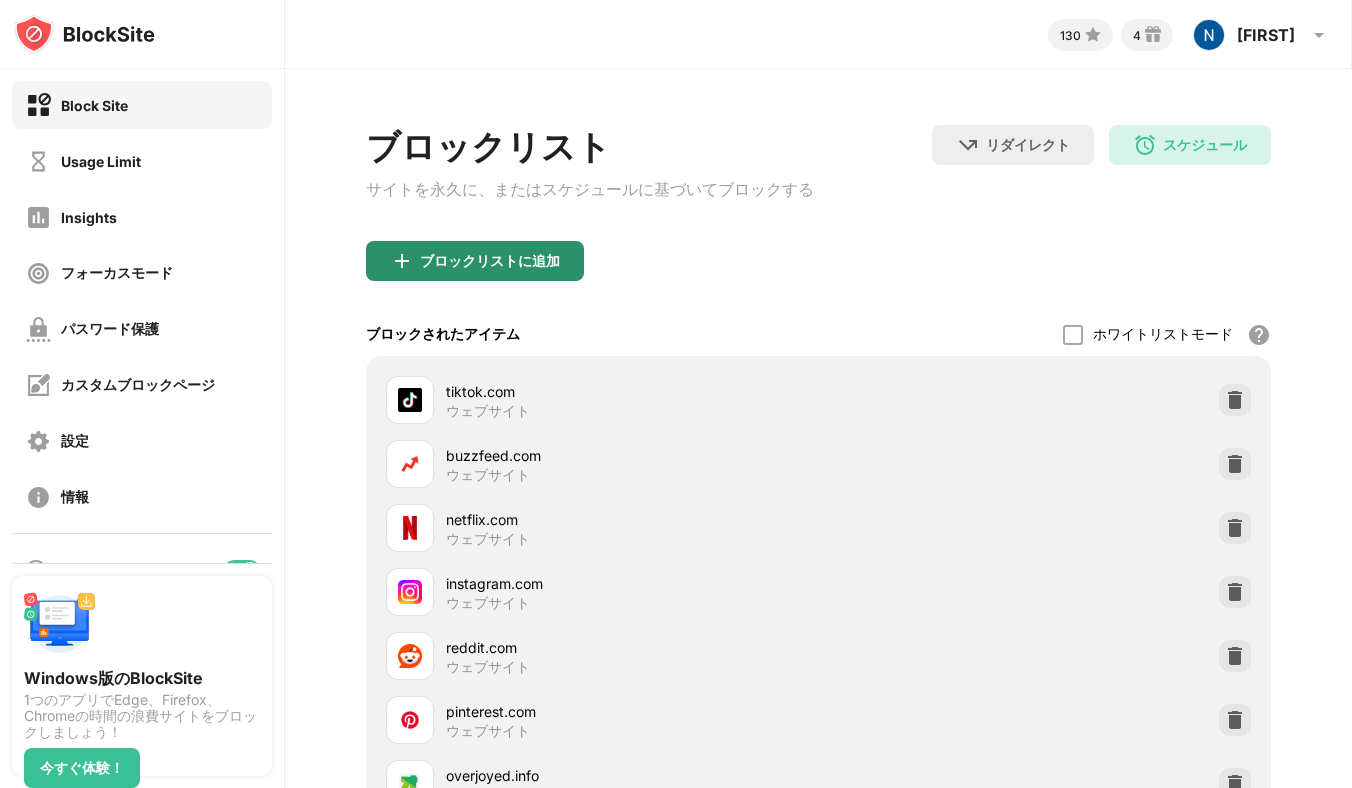 click on "ブロックリストに追加" at bounding box center [490, 261] 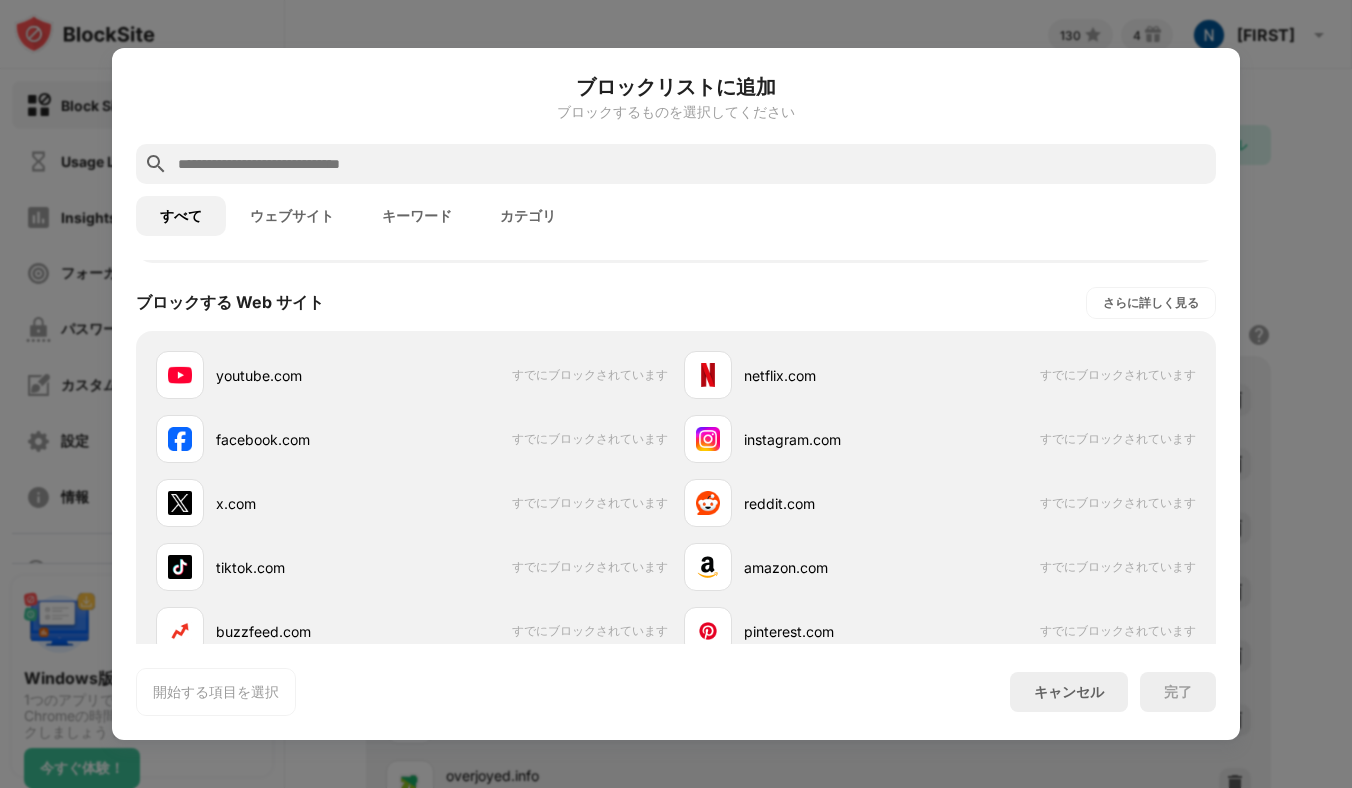scroll, scrollTop: 0, scrollLeft: 0, axis: both 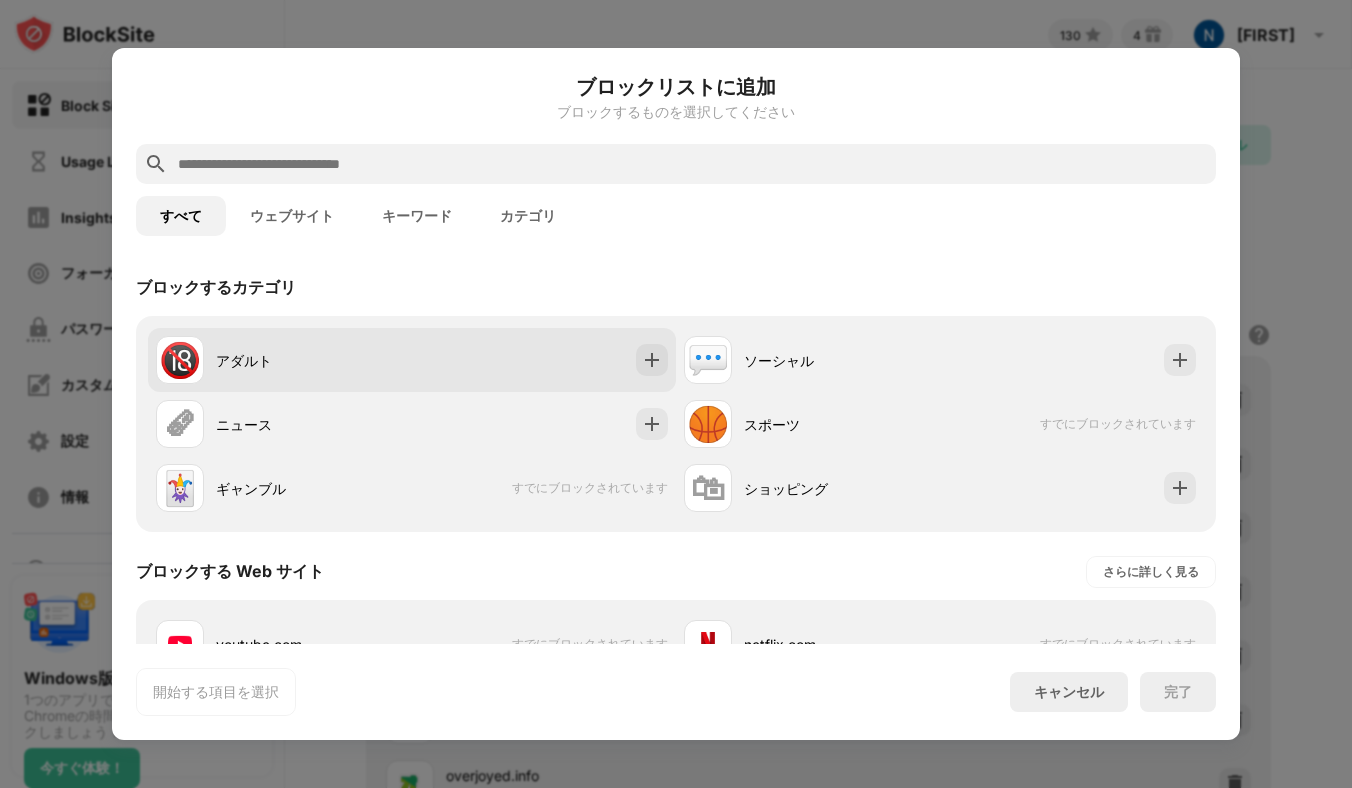 click at bounding box center [652, 360] 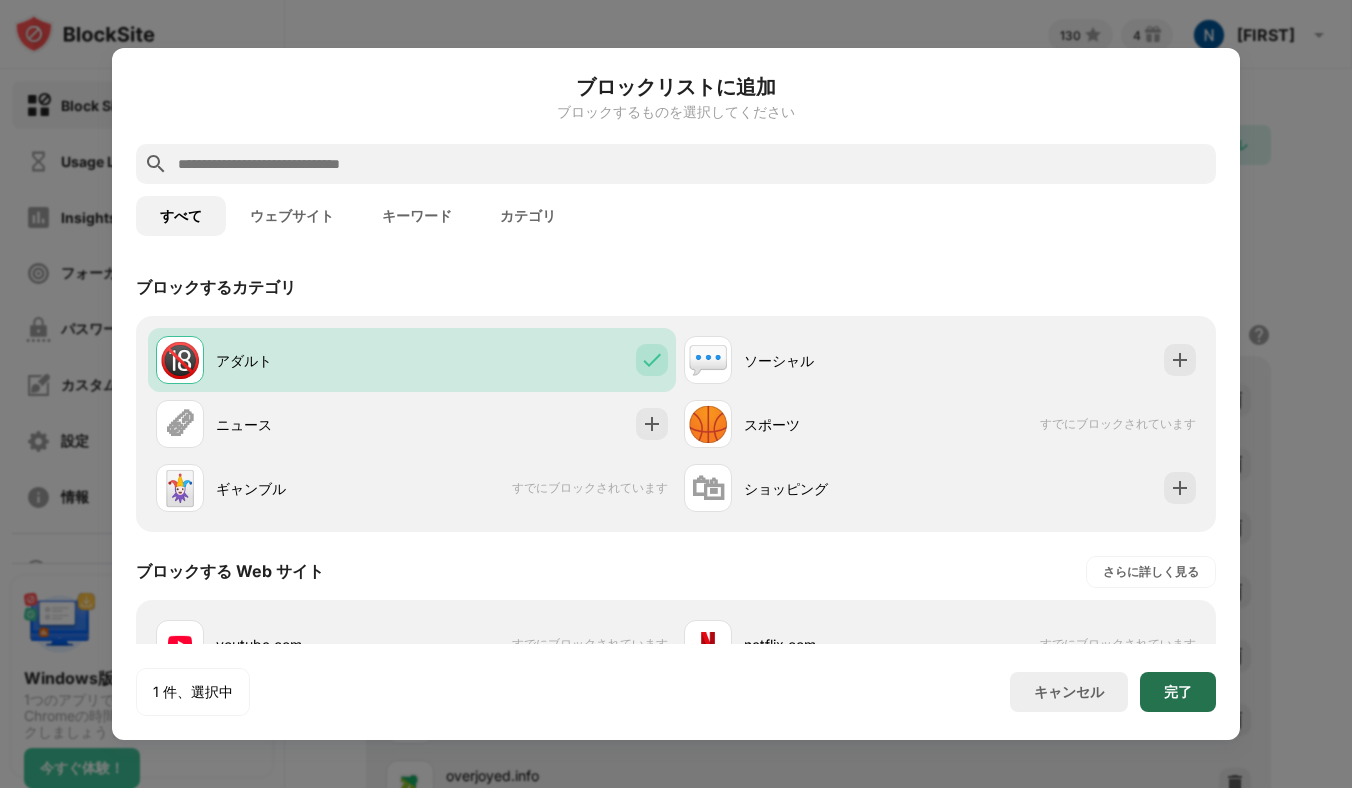 click on "完了" at bounding box center (1178, 692) 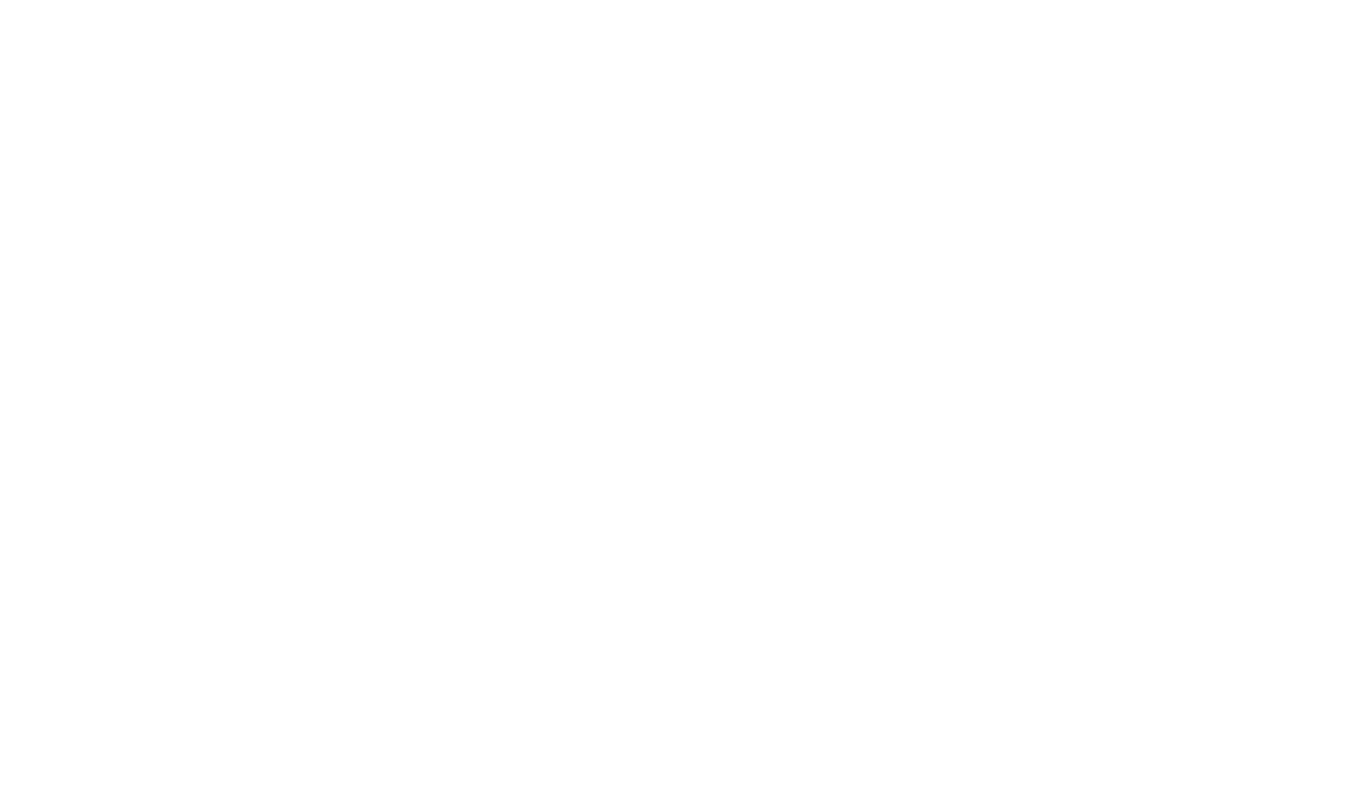 scroll, scrollTop: 0, scrollLeft: 0, axis: both 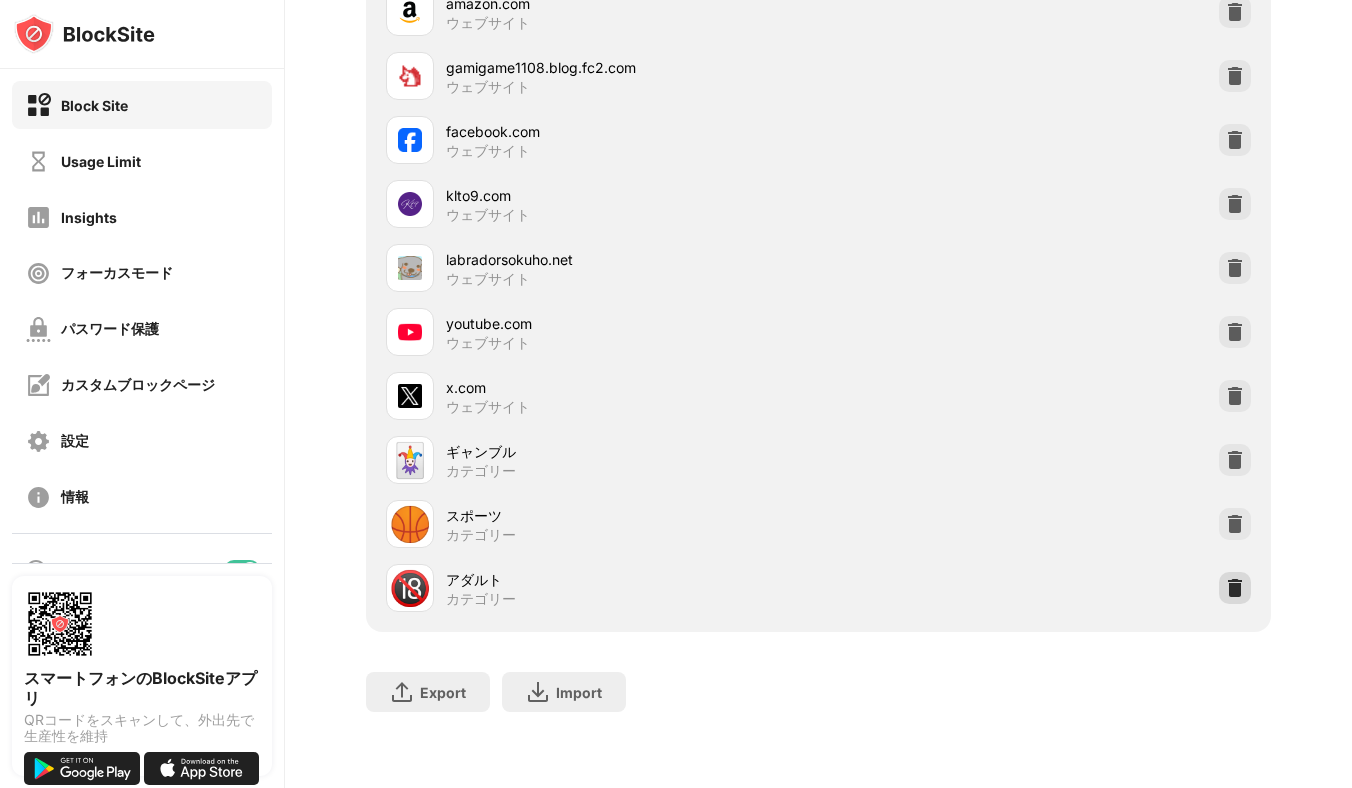 click at bounding box center (1235, 588) 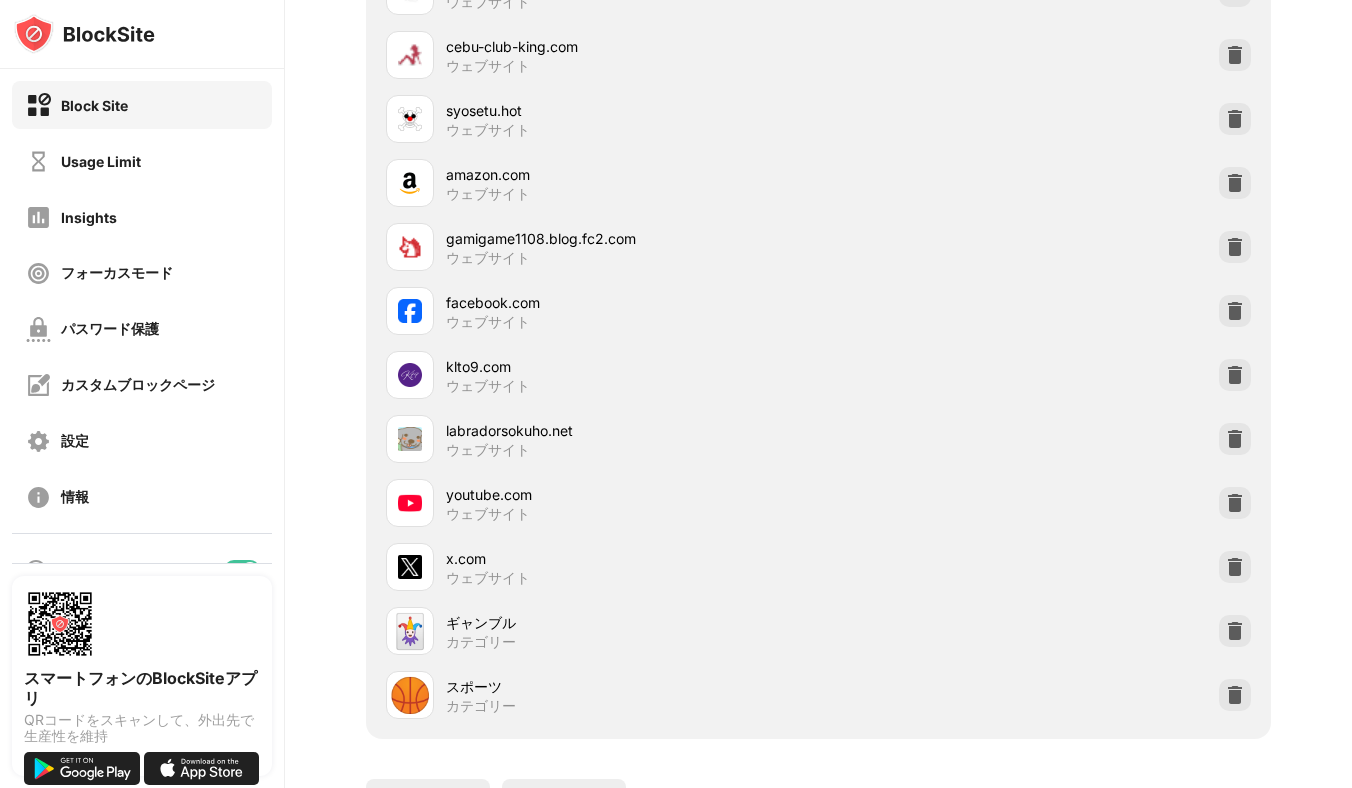 scroll, scrollTop: 766, scrollLeft: 0, axis: vertical 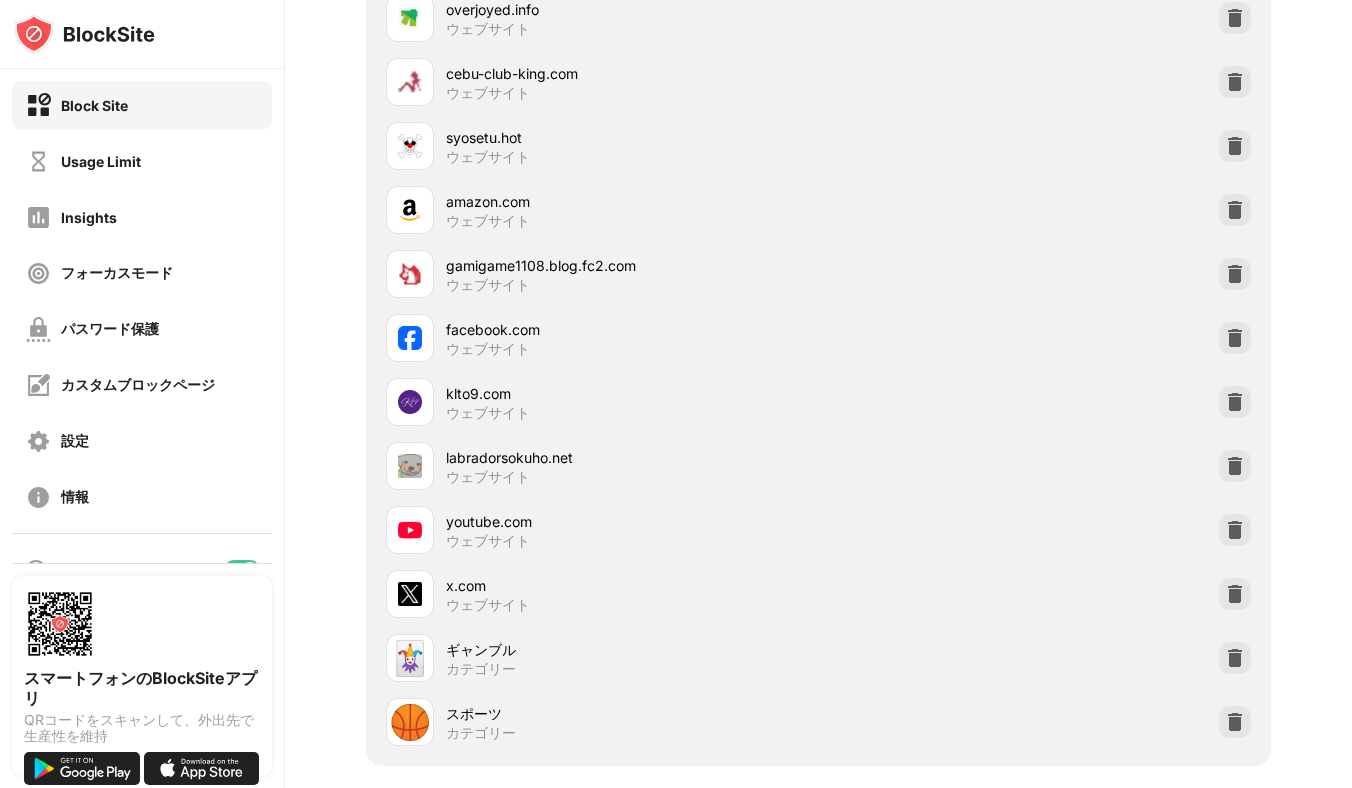 click on "facebook.com ウェブサイト" at bounding box center [818, 338] 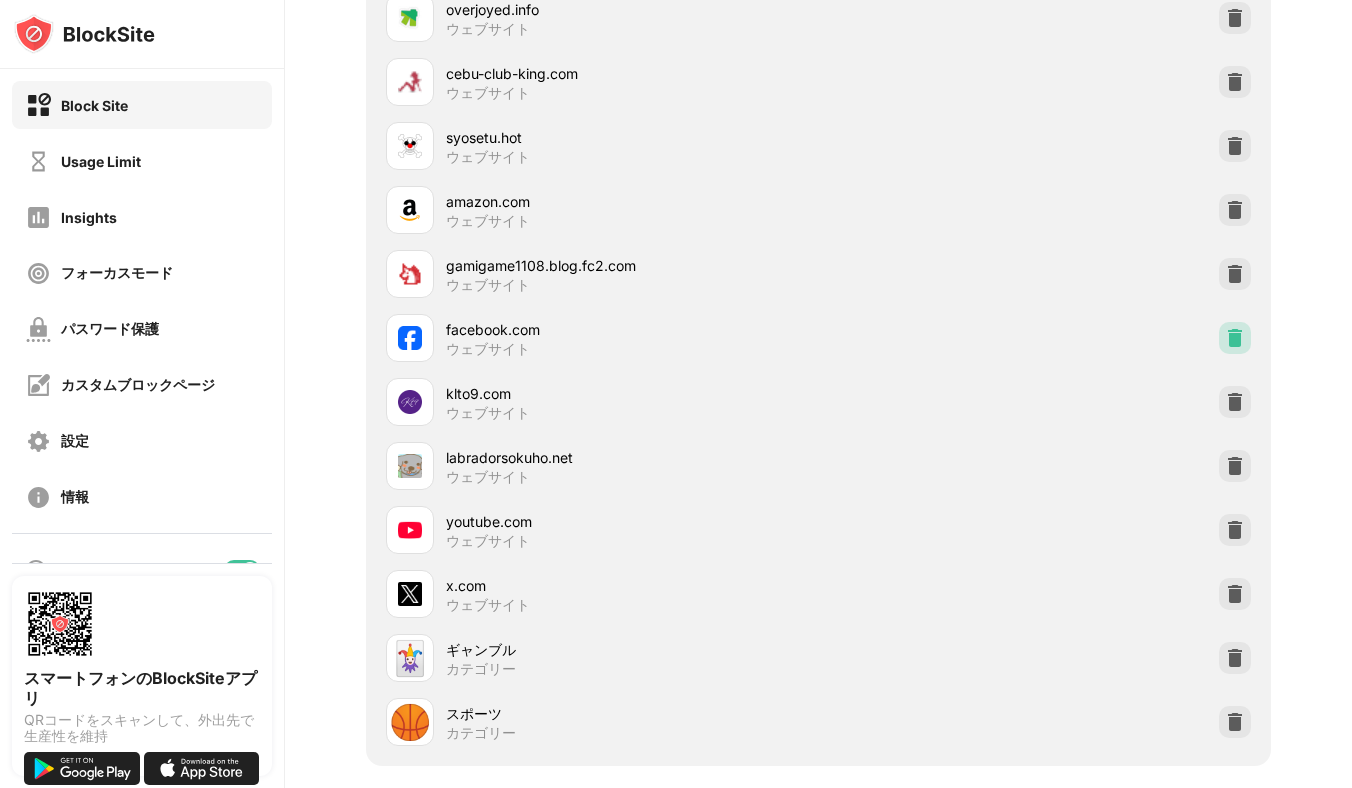 click at bounding box center (1235, 338) 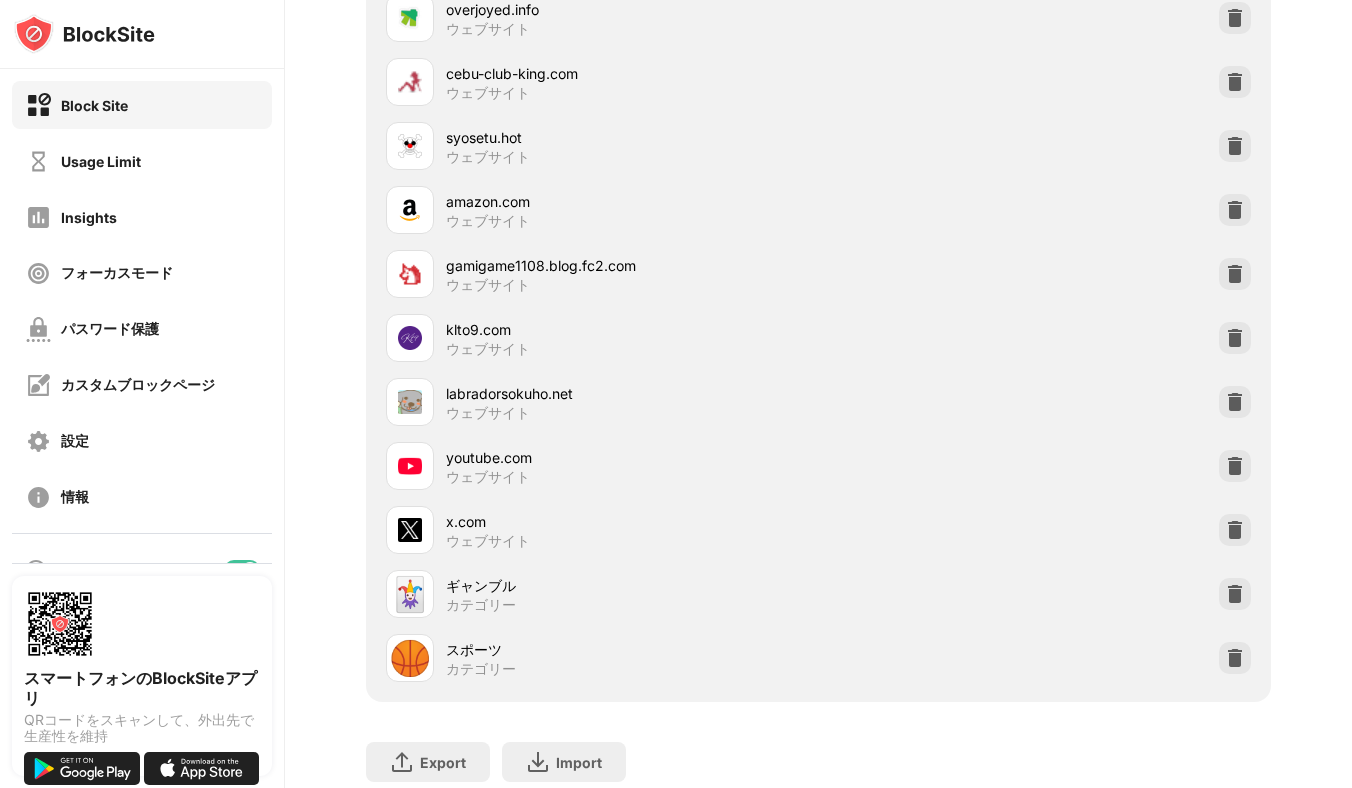 click on "youtube.com ウェブサイト" at bounding box center [818, 466] 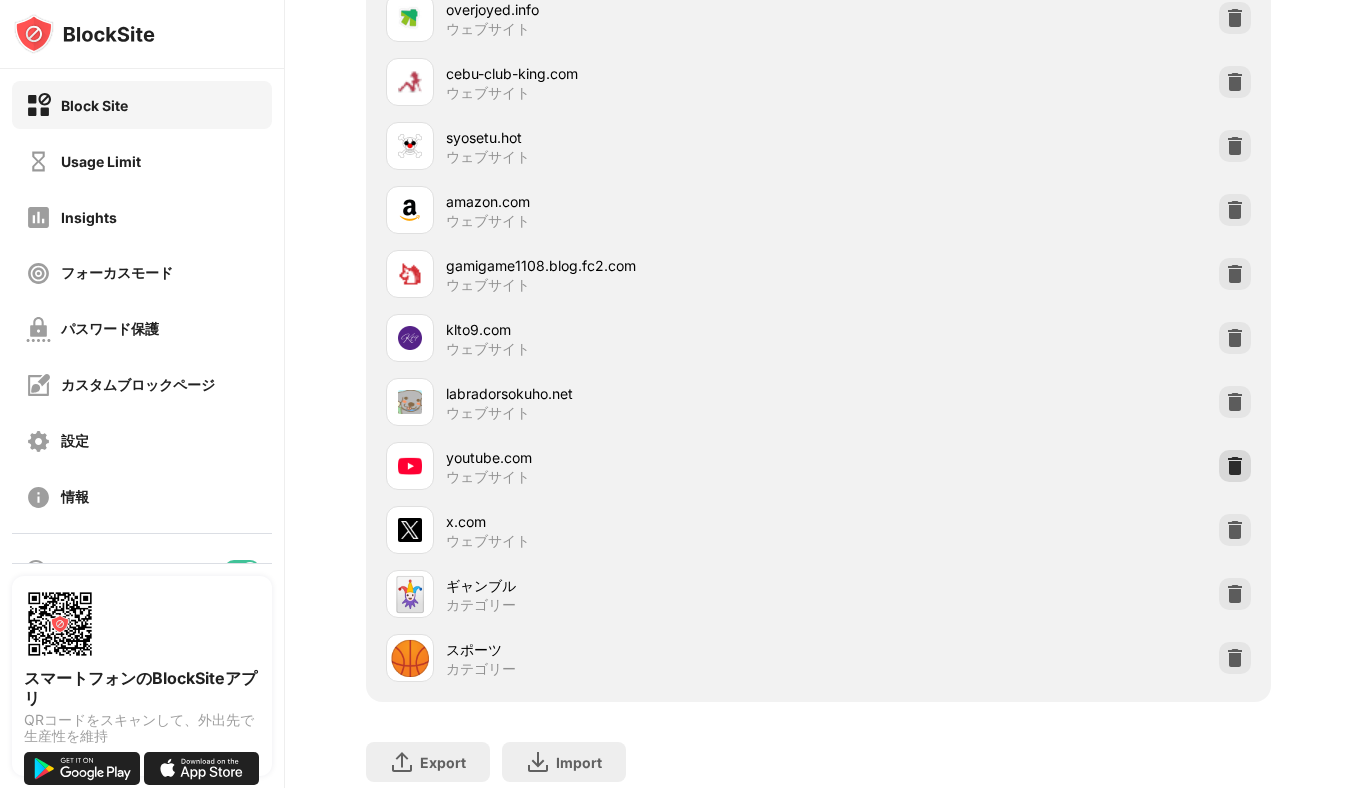 click at bounding box center (1235, 466) 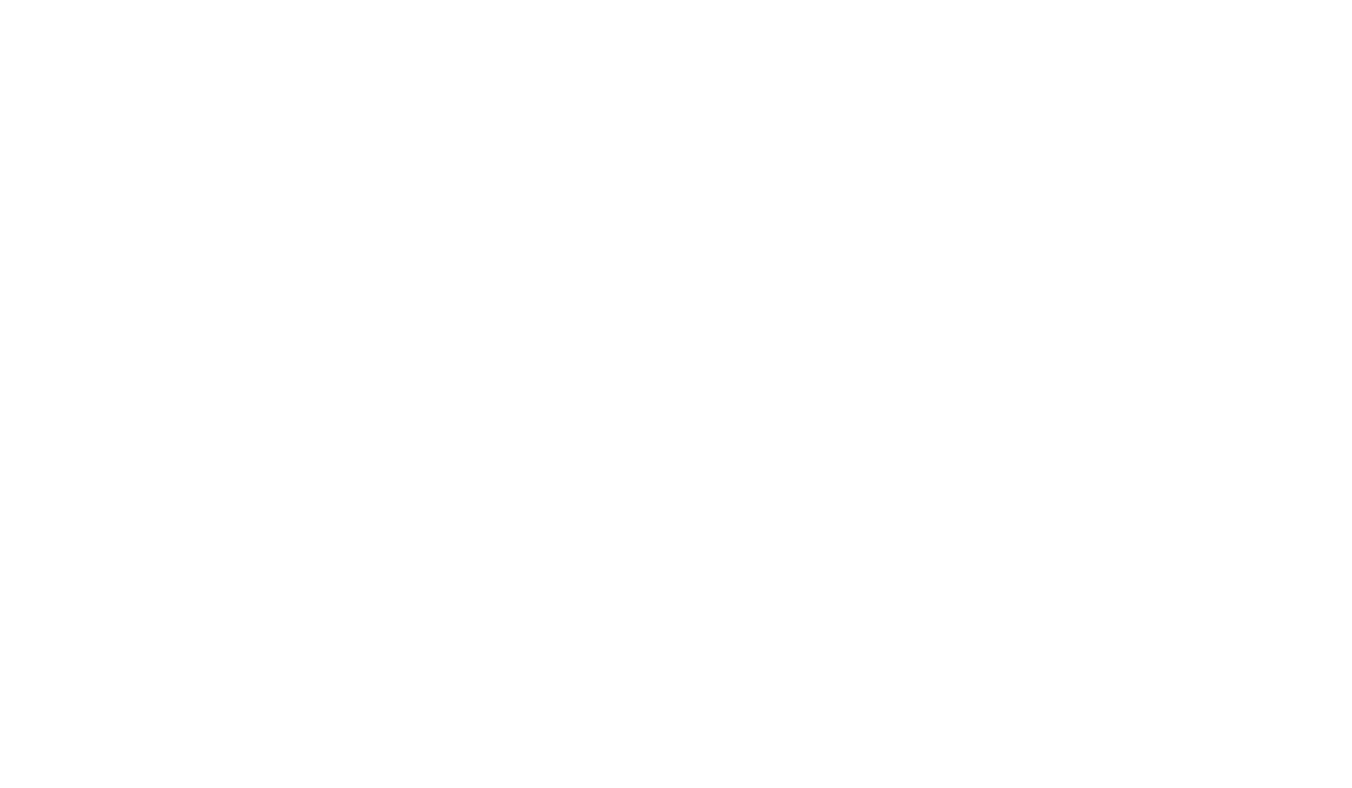 scroll, scrollTop: 0, scrollLeft: 0, axis: both 